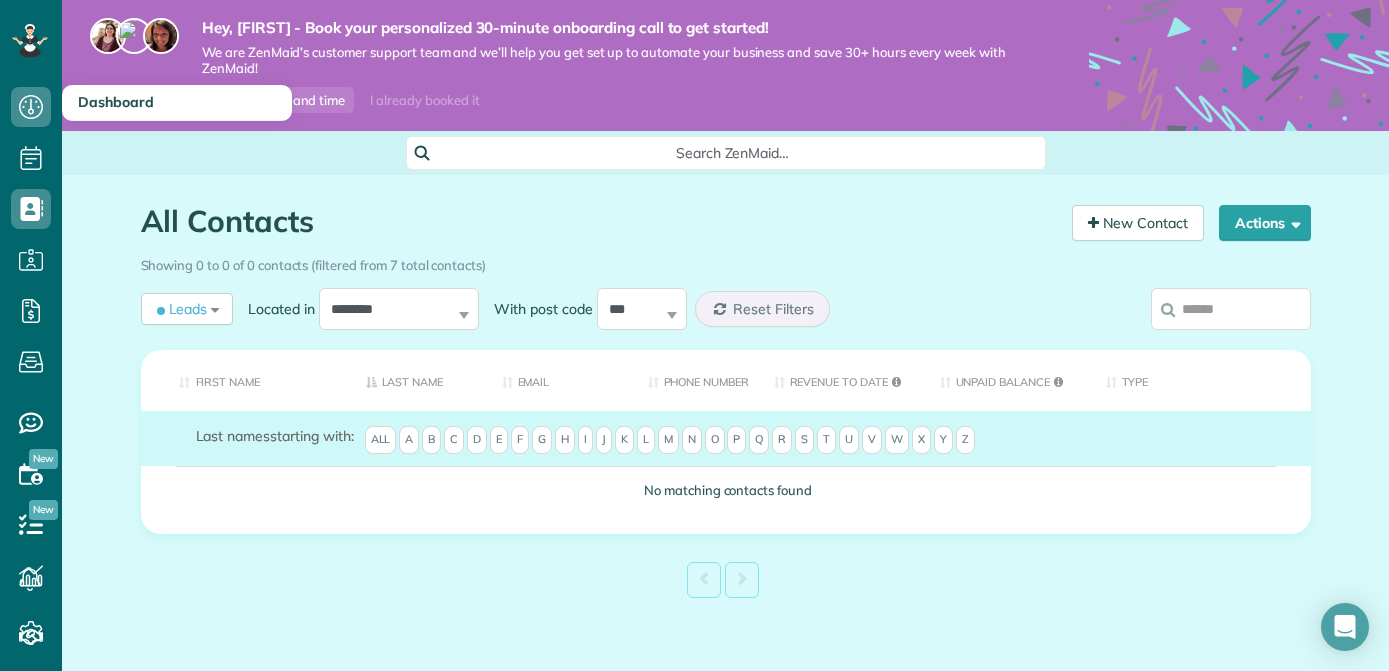 click 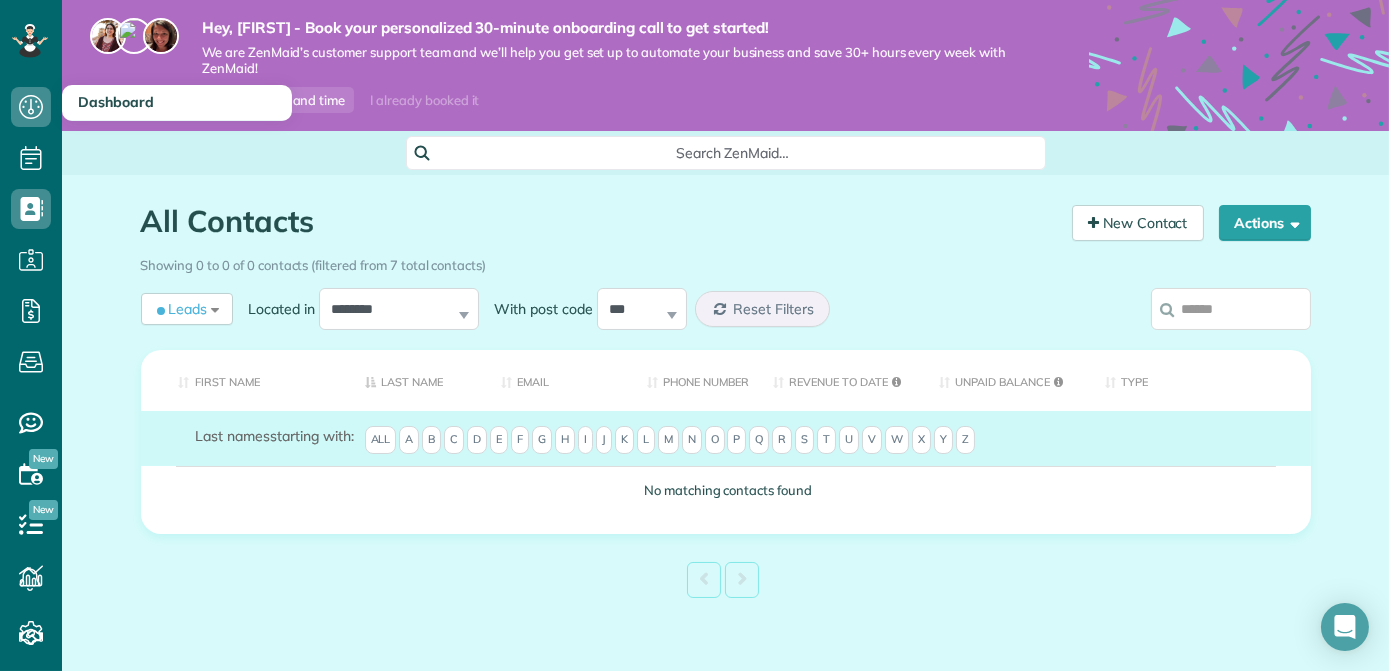 scroll, scrollTop: 671, scrollLeft: 62, axis: both 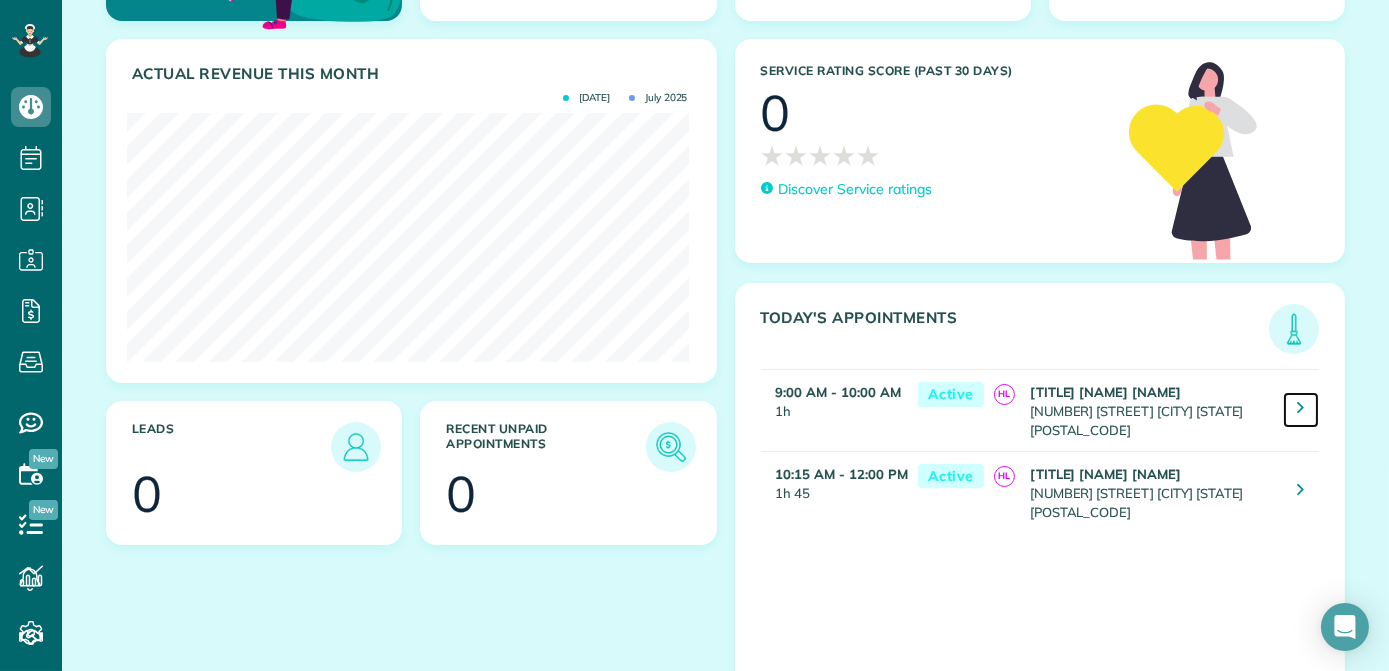 click at bounding box center (1301, 410) 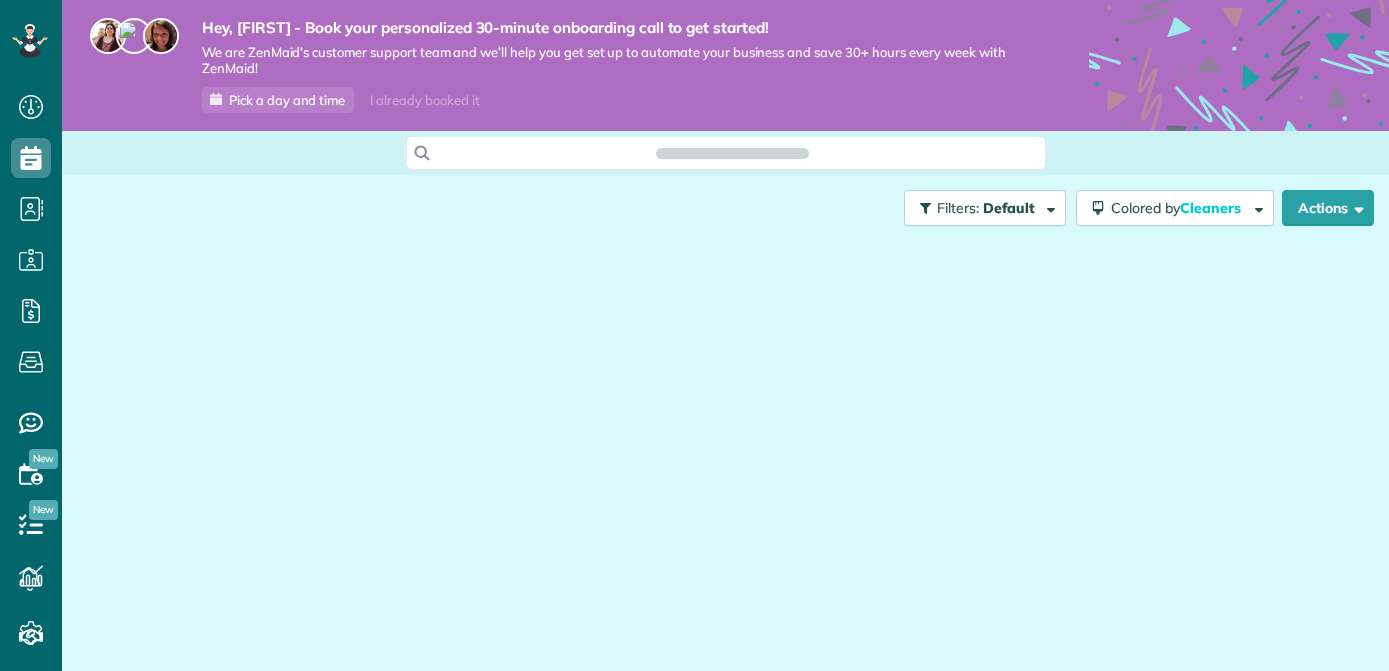scroll, scrollTop: 0, scrollLeft: 0, axis: both 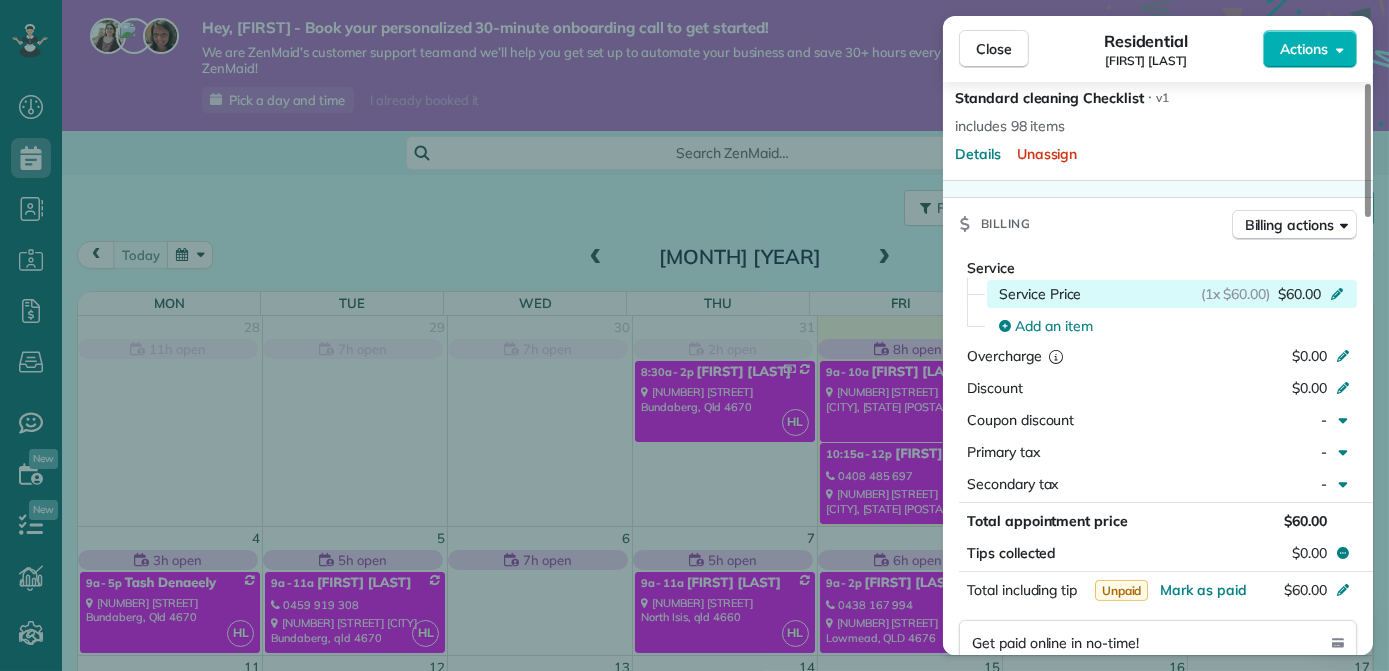 click on "Service Price (1x $60.00) $60.00" at bounding box center [1172, 294] 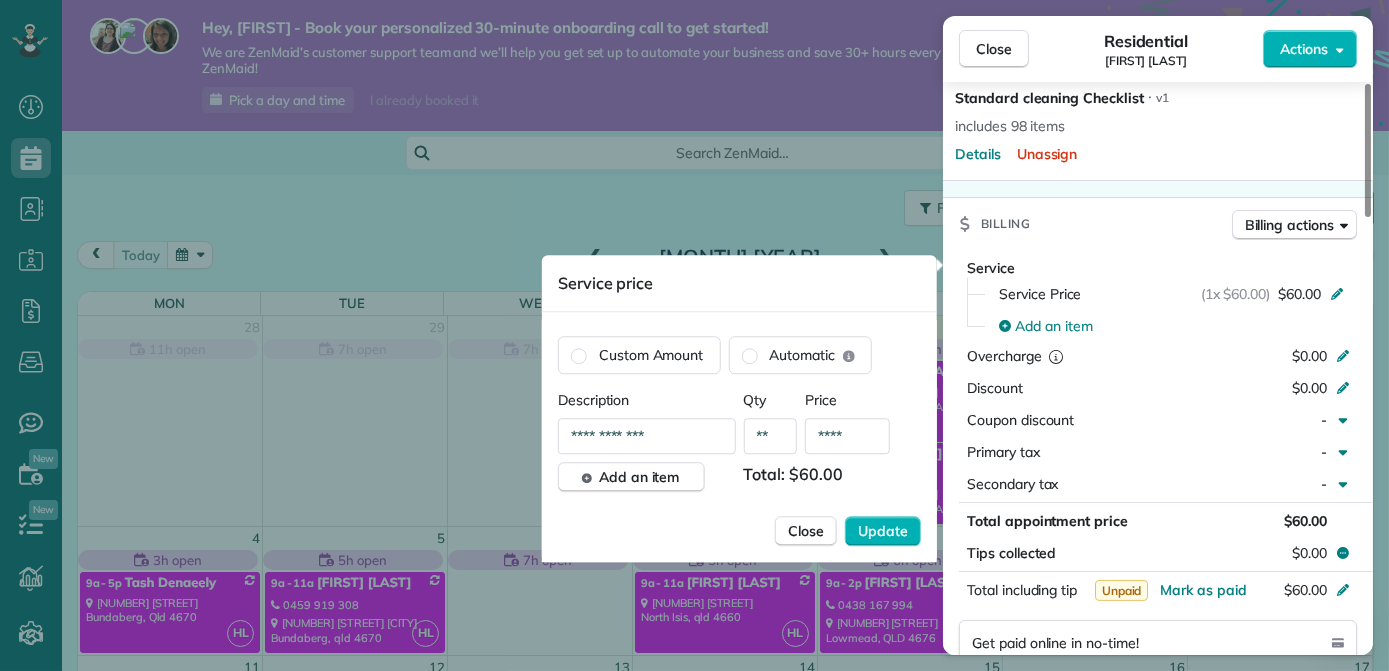 click on "****" at bounding box center (847, 436) 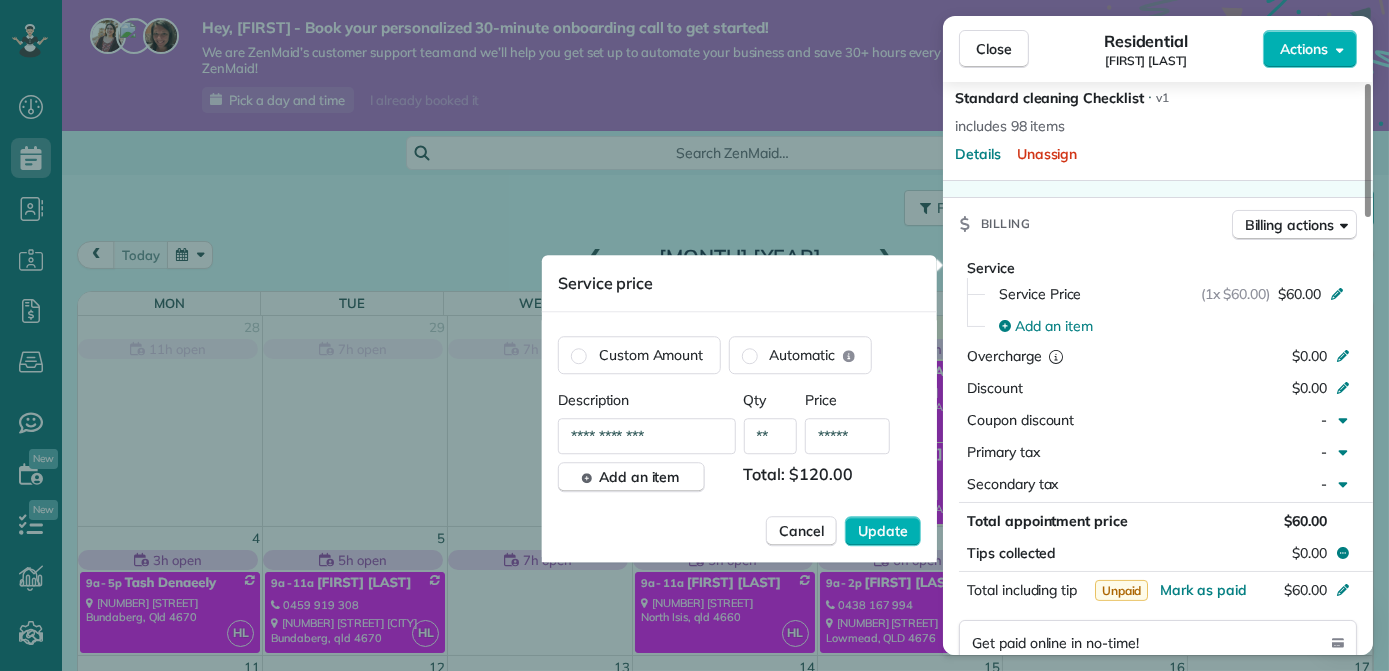 type on "*****" 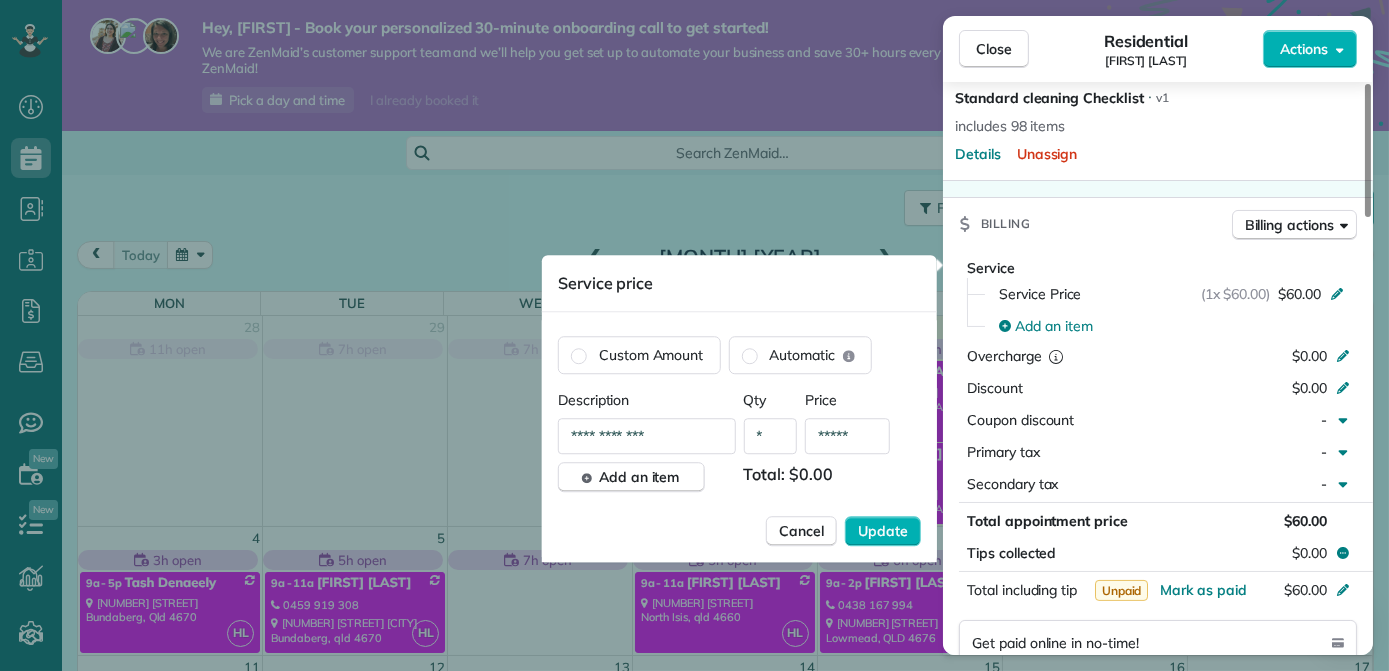 type on "**" 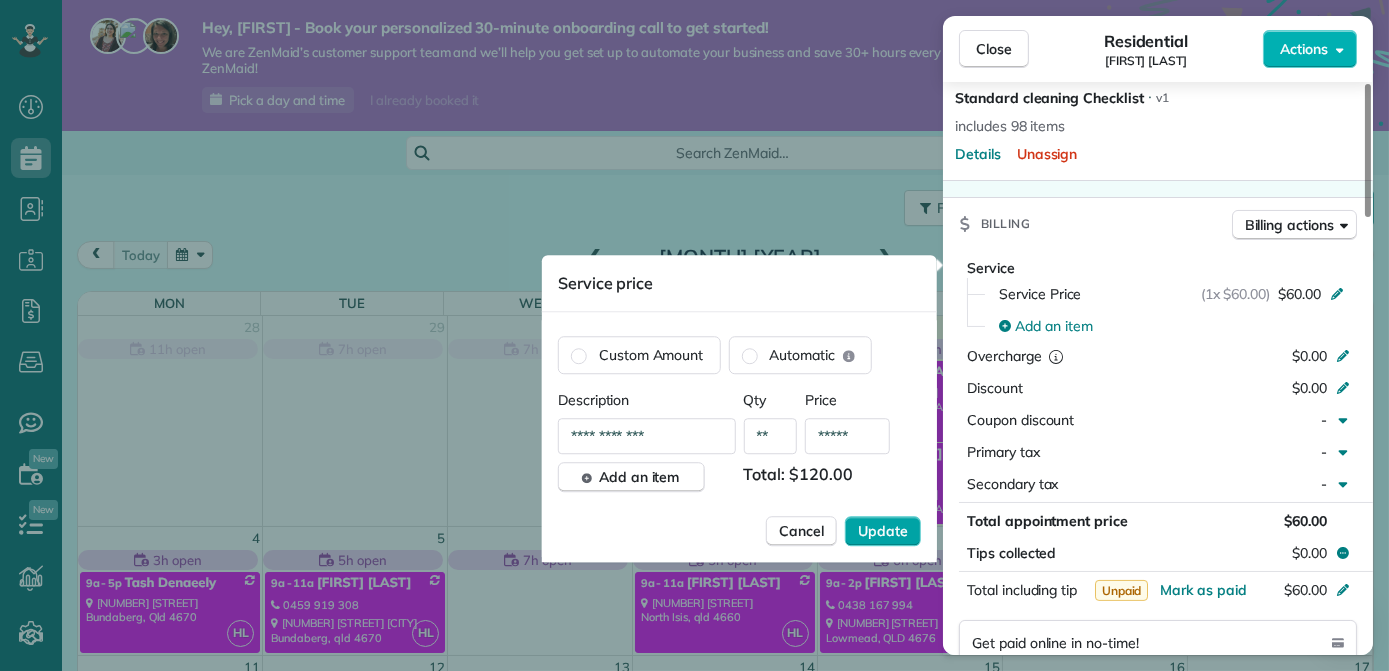 click on "Update" at bounding box center [883, 531] 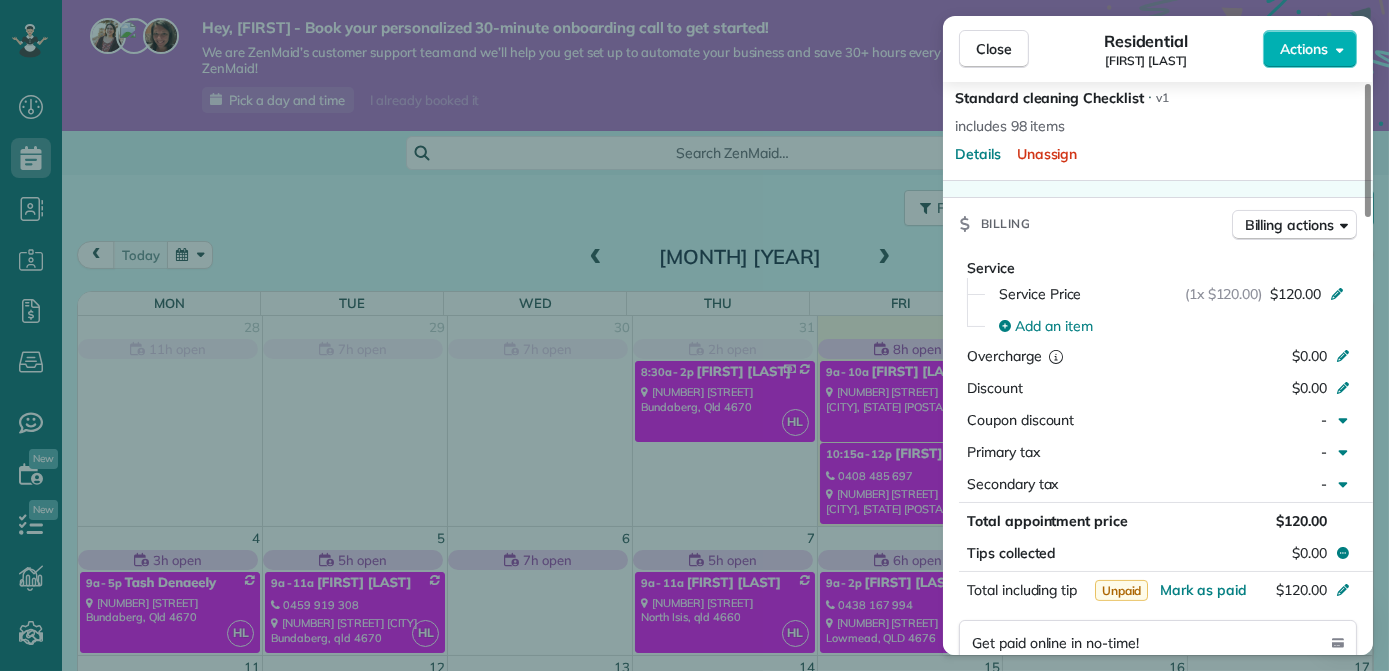 scroll, scrollTop: 818, scrollLeft: 0, axis: vertical 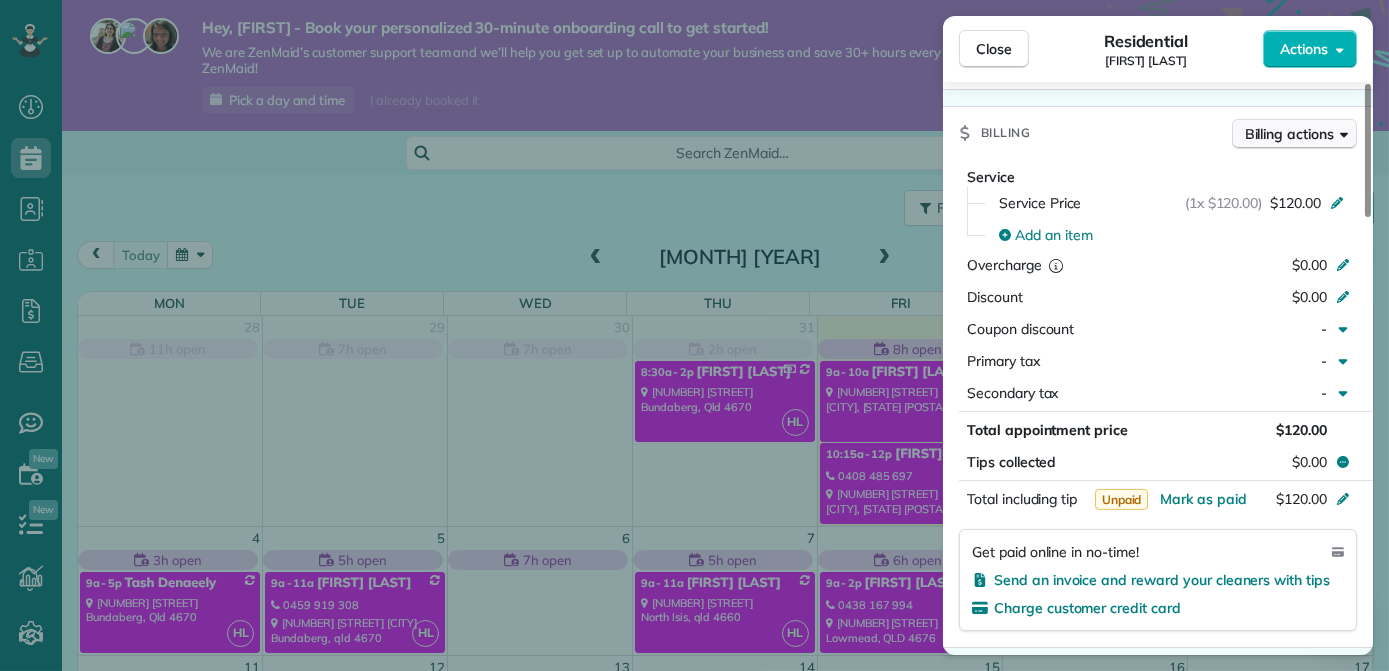 click on "Billing actions" at bounding box center (1294, 134) 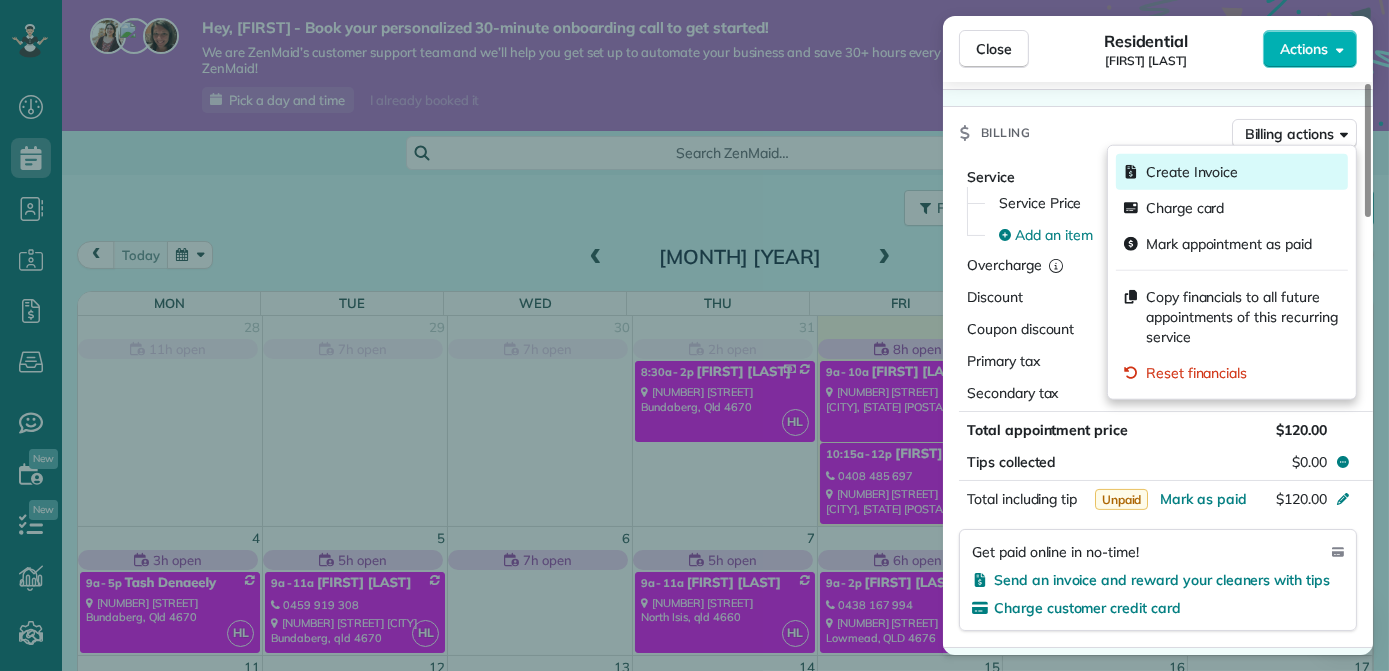 click on "Create Invoice" at bounding box center (1232, 172) 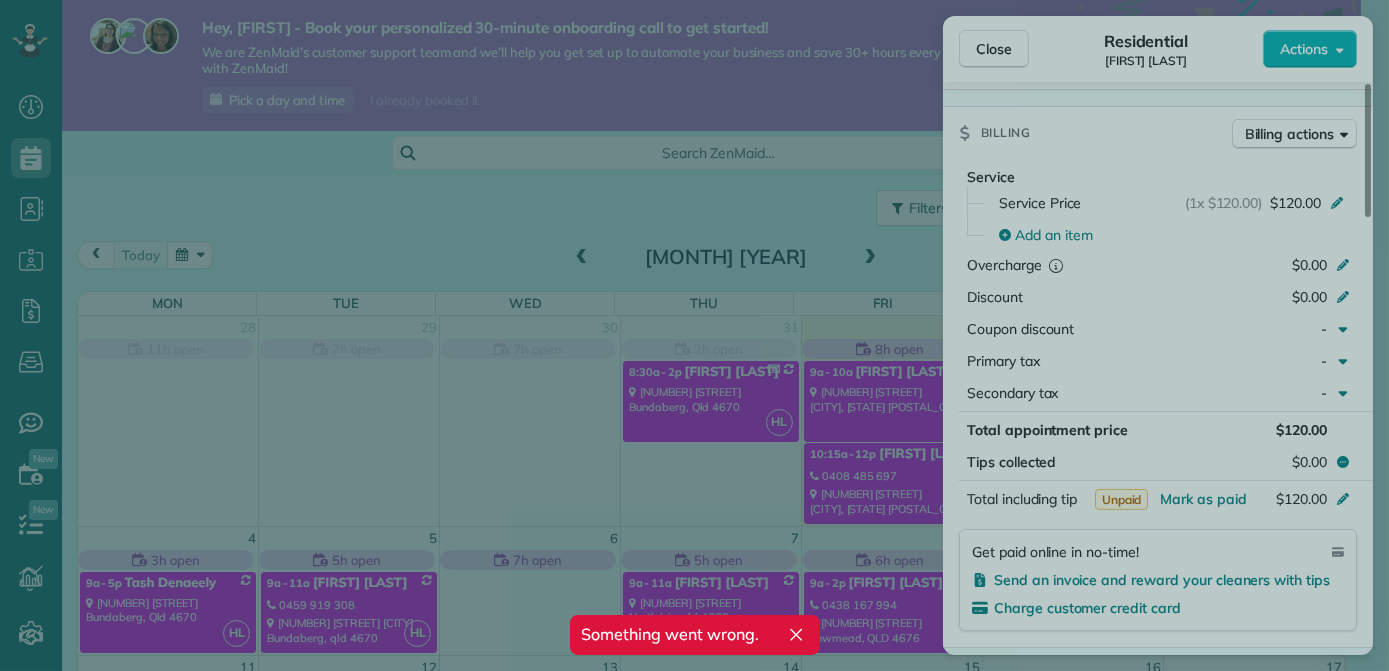 click 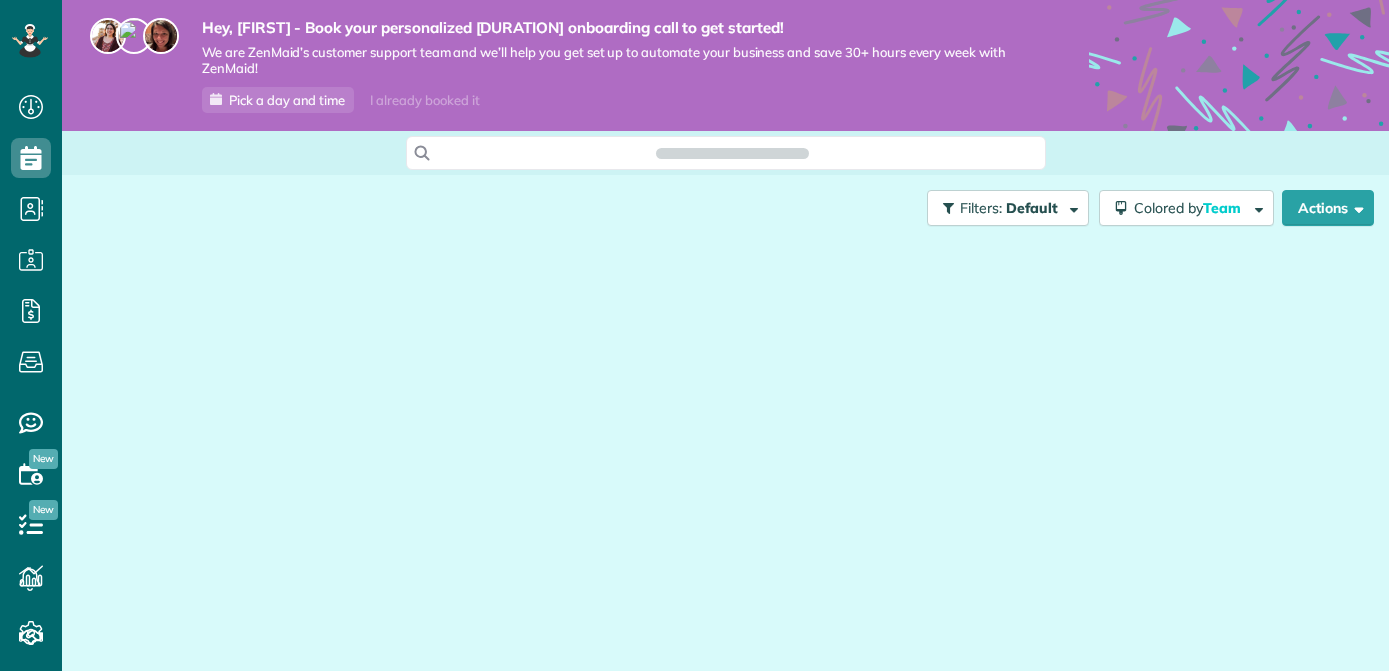 scroll, scrollTop: 0, scrollLeft: 0, axis: both 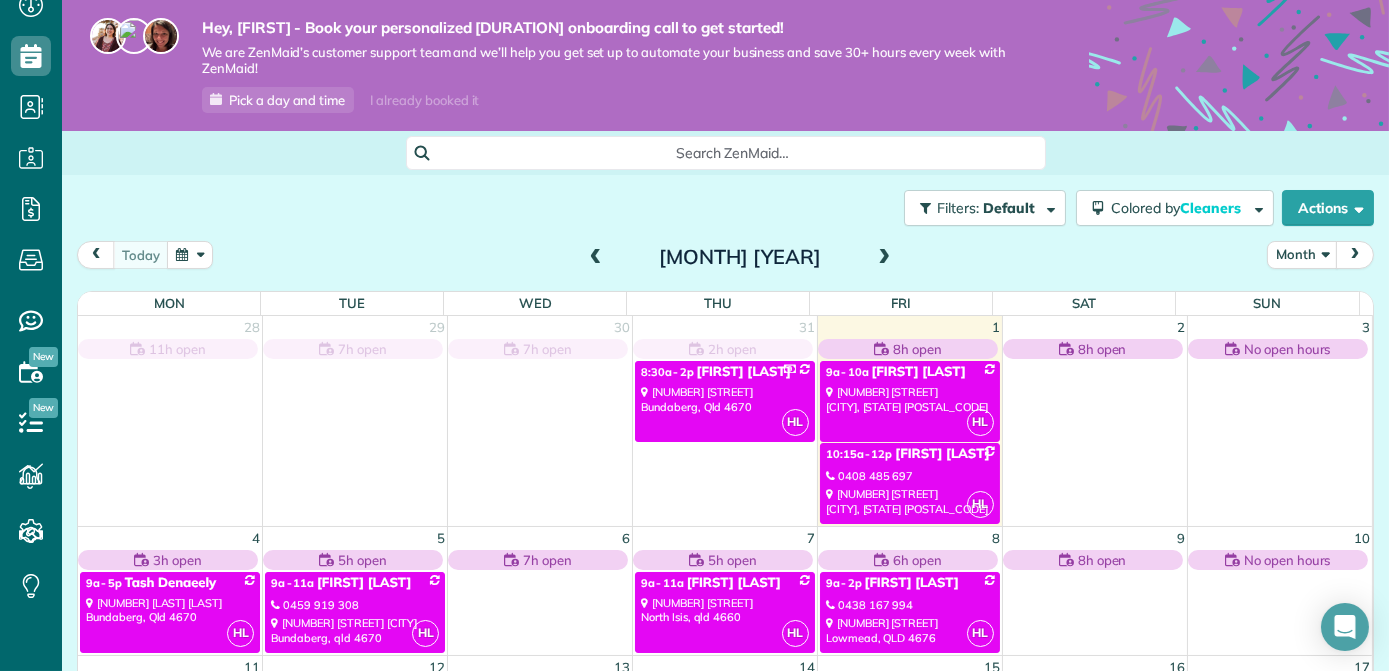click on "HL" at bounding box center [980, 422] 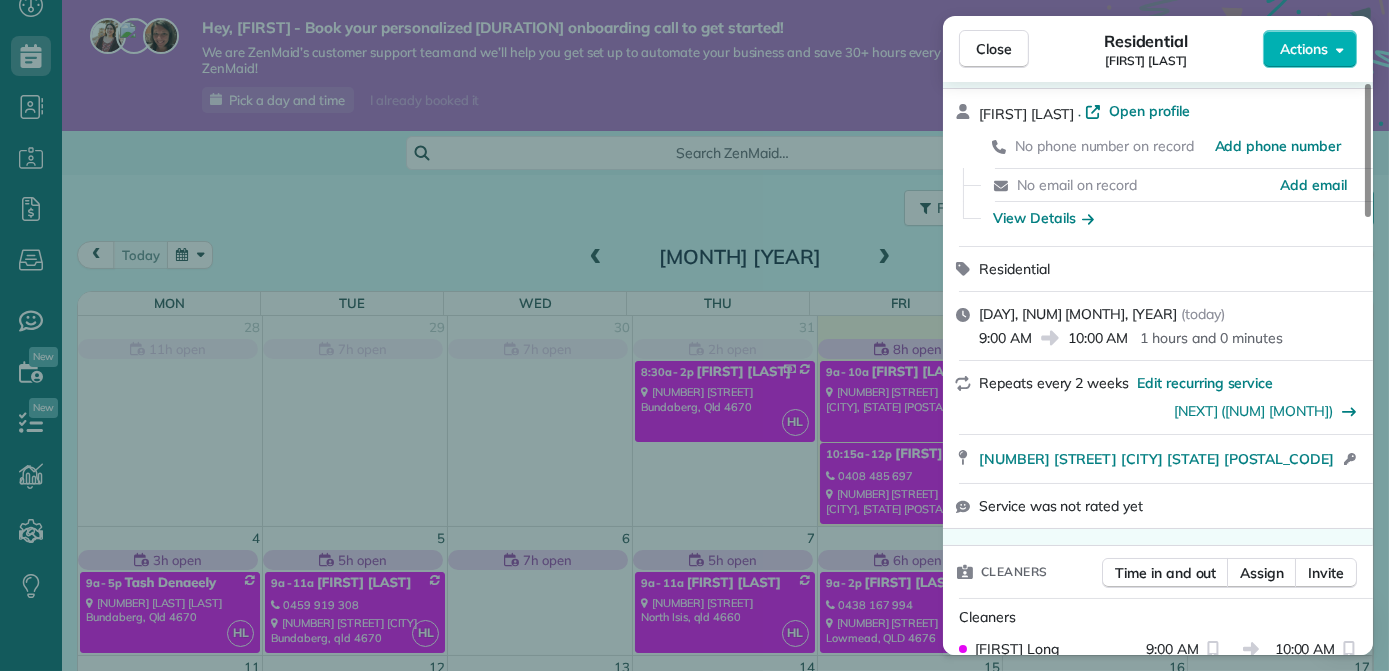 scroll, scrollTop: 181, scrollLeft: 0, axis: vertical 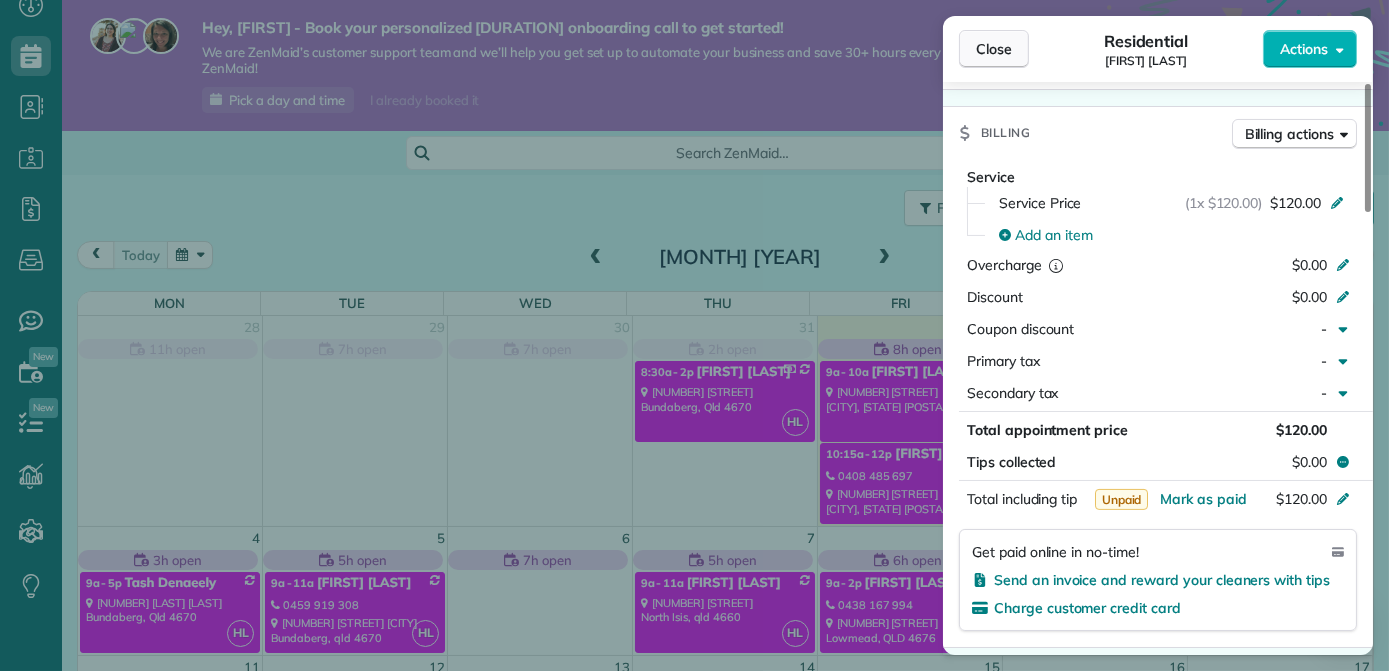 click on "Close" at bounding box center (994, 49) 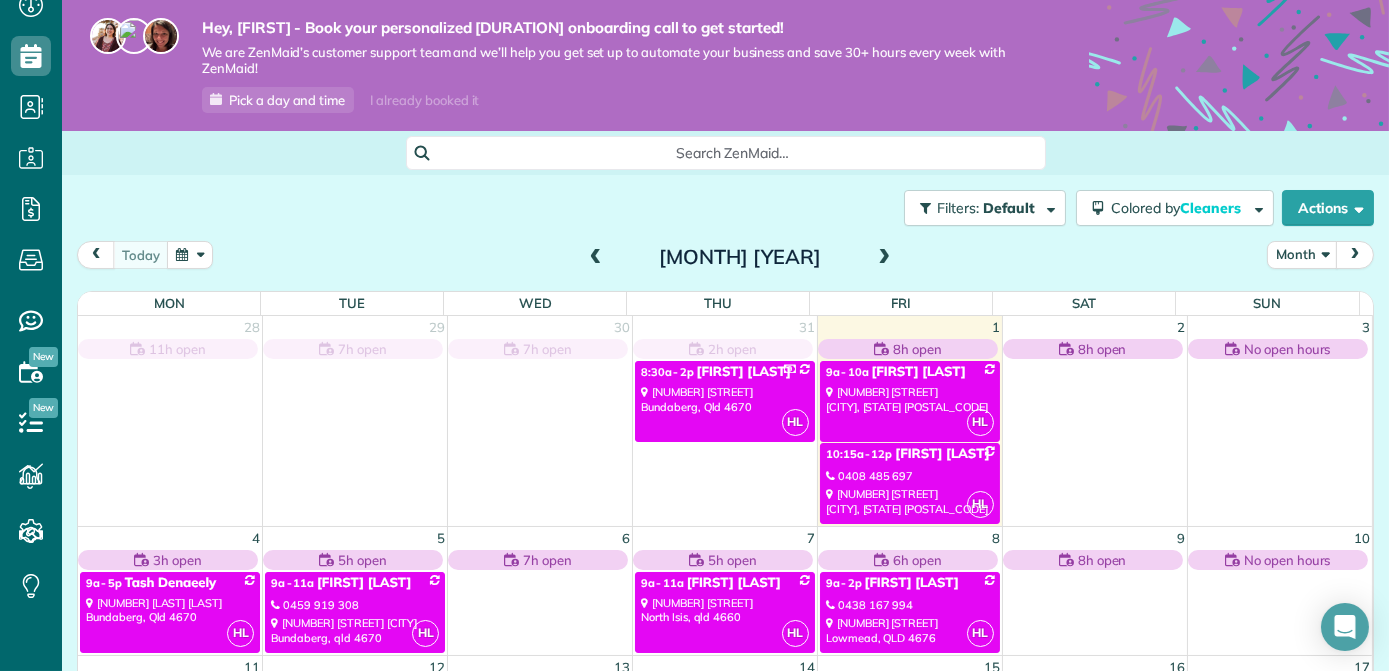 click on "HL 10:15a - 12p   Lisa Meacle 0408 485 697 59 Mill Road Avondale, QLD 4670" at bounding box center [910, 483] 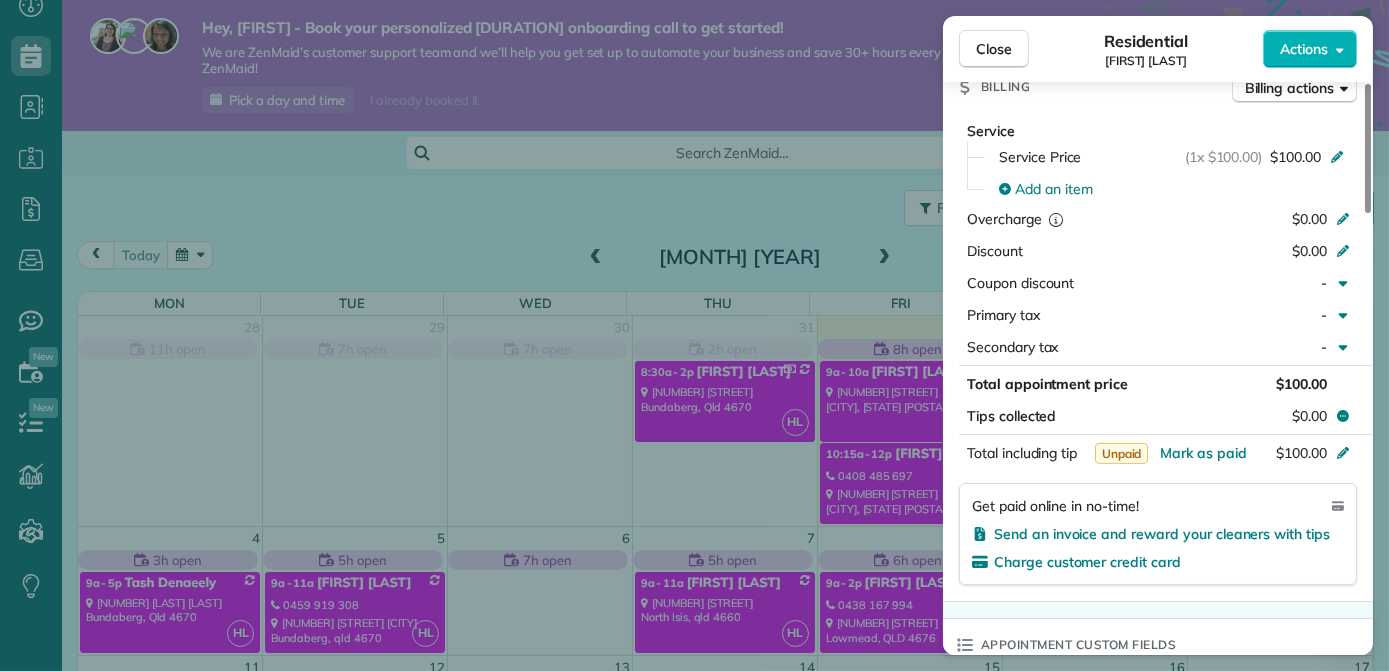 scroll, scrollTop: 909, scrollLeft: 0, axis: vertical 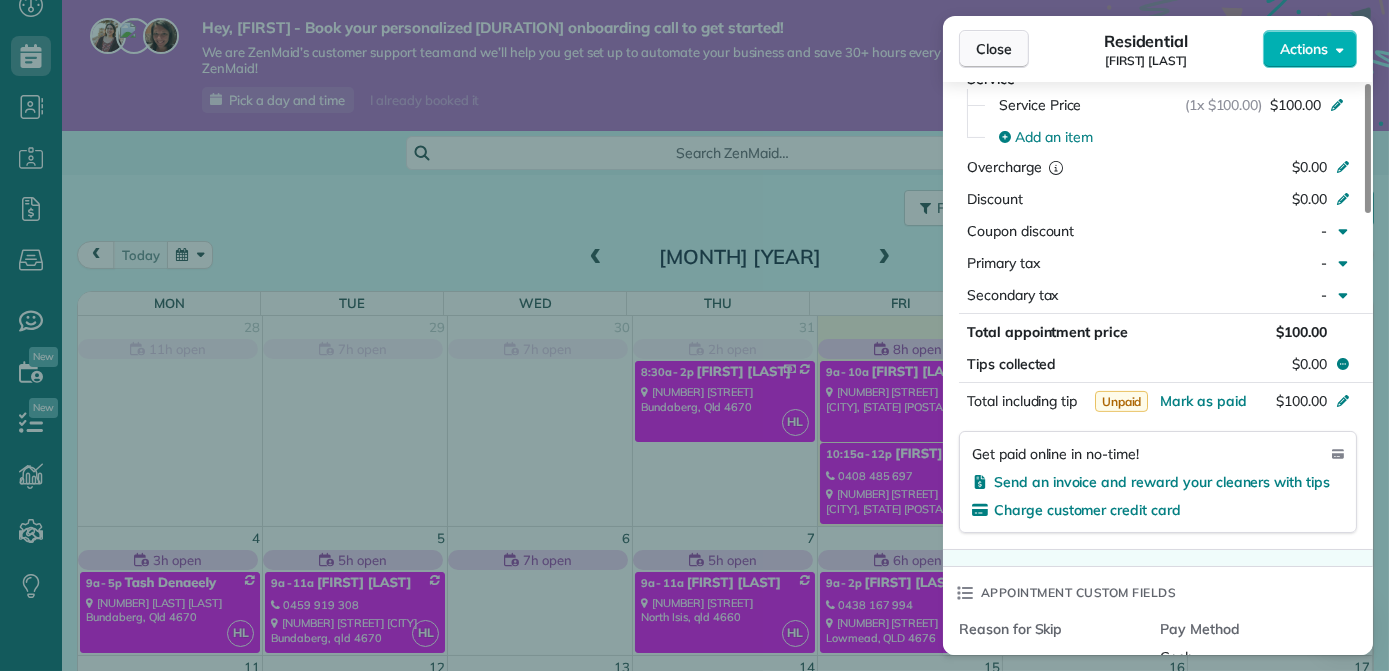 click on "Close" at bounding box center [994, 49] 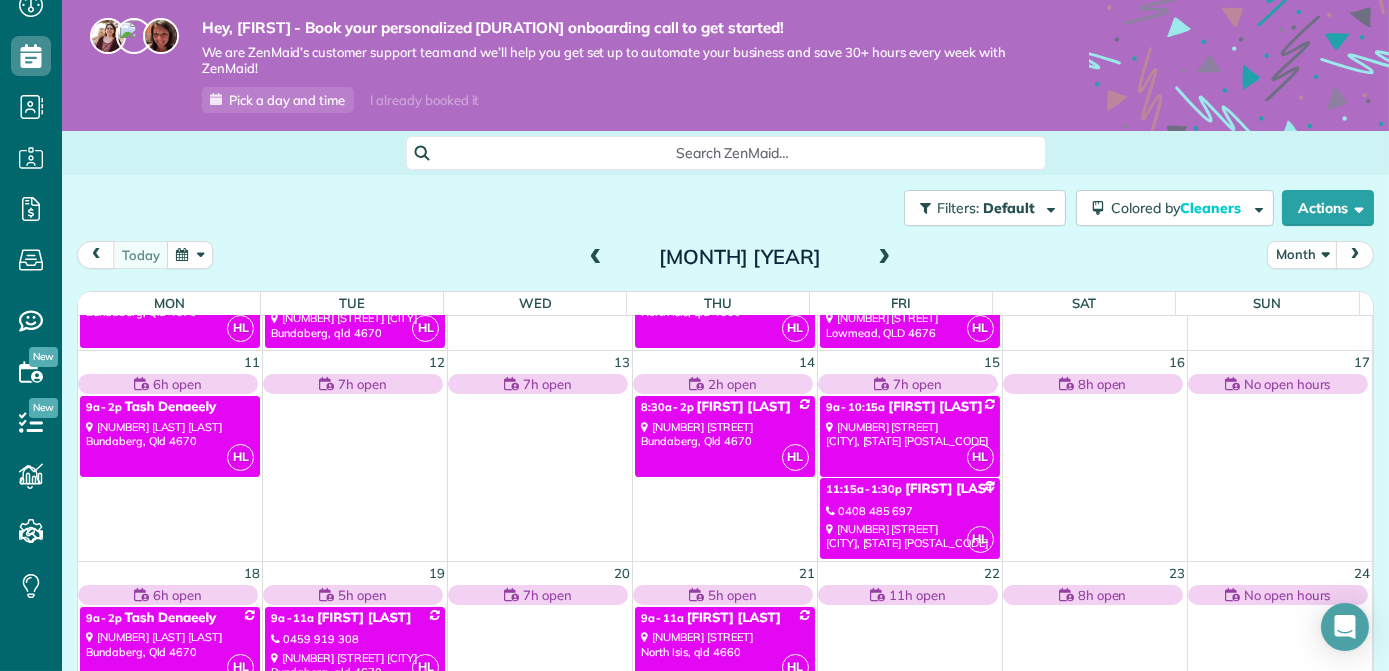 scroll, scrollTop: 363, scrollLeft: 0, axis: vertical 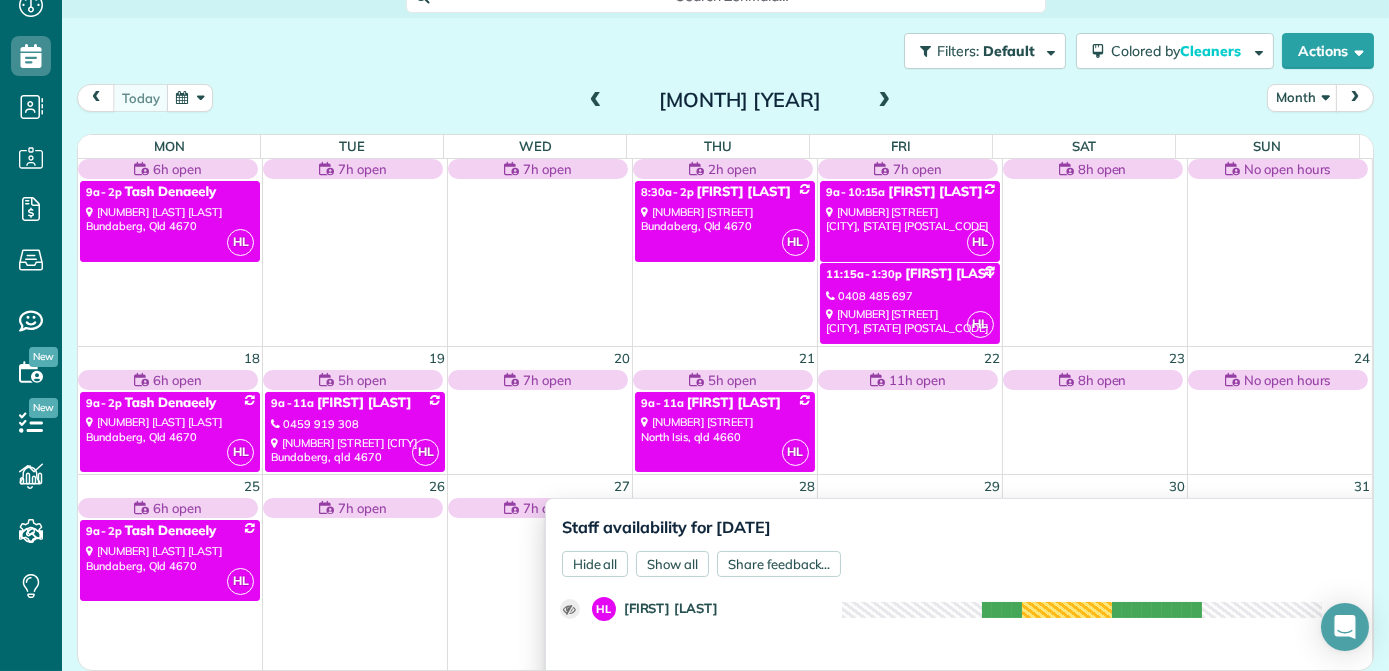 click at bounding box center [1094, 261] 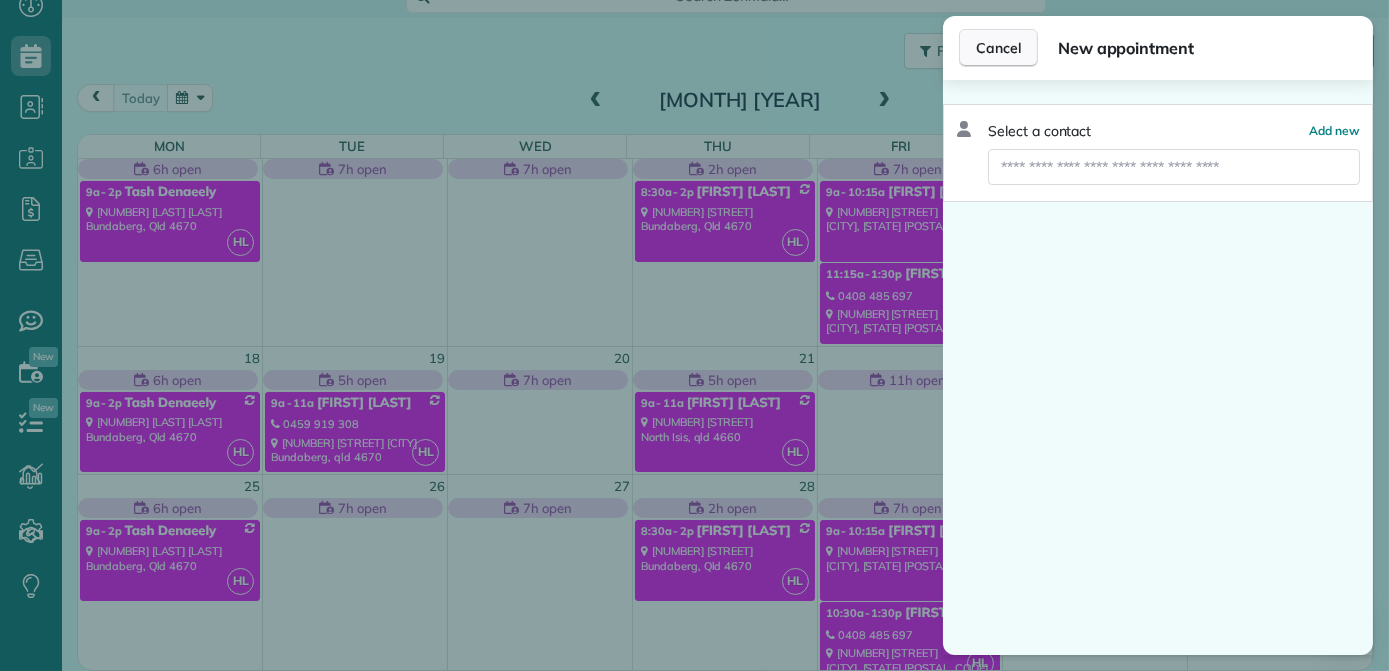 click on "Cancel" at bounding box center (998, 48) 